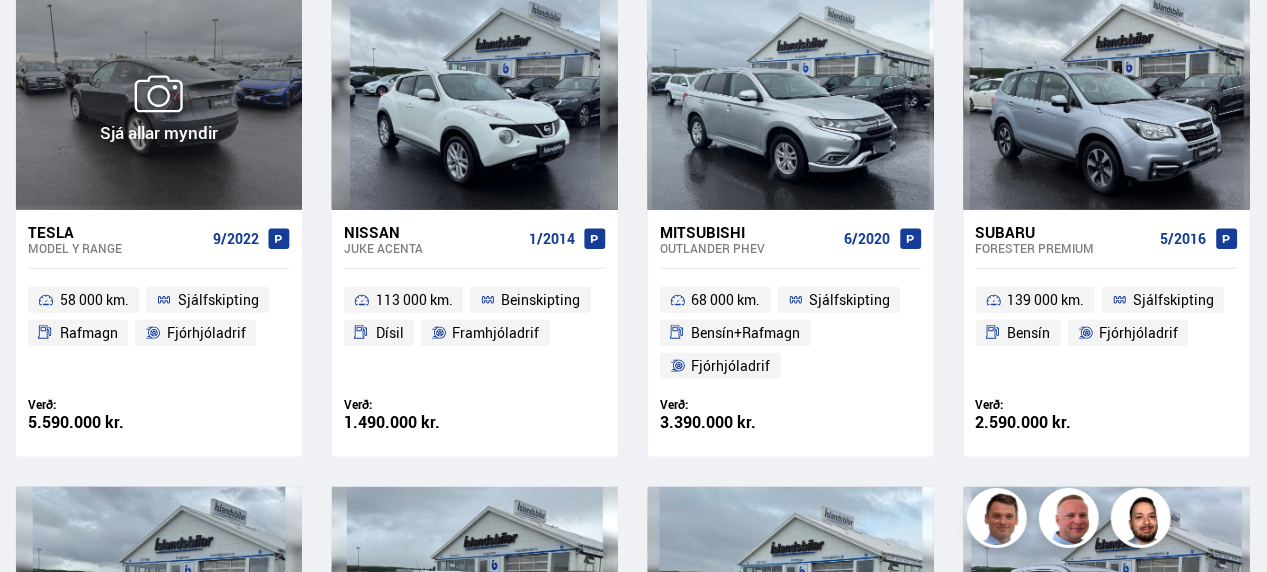 scroll, scrollTop: 960, scrollLeft: 0, axis: vertical 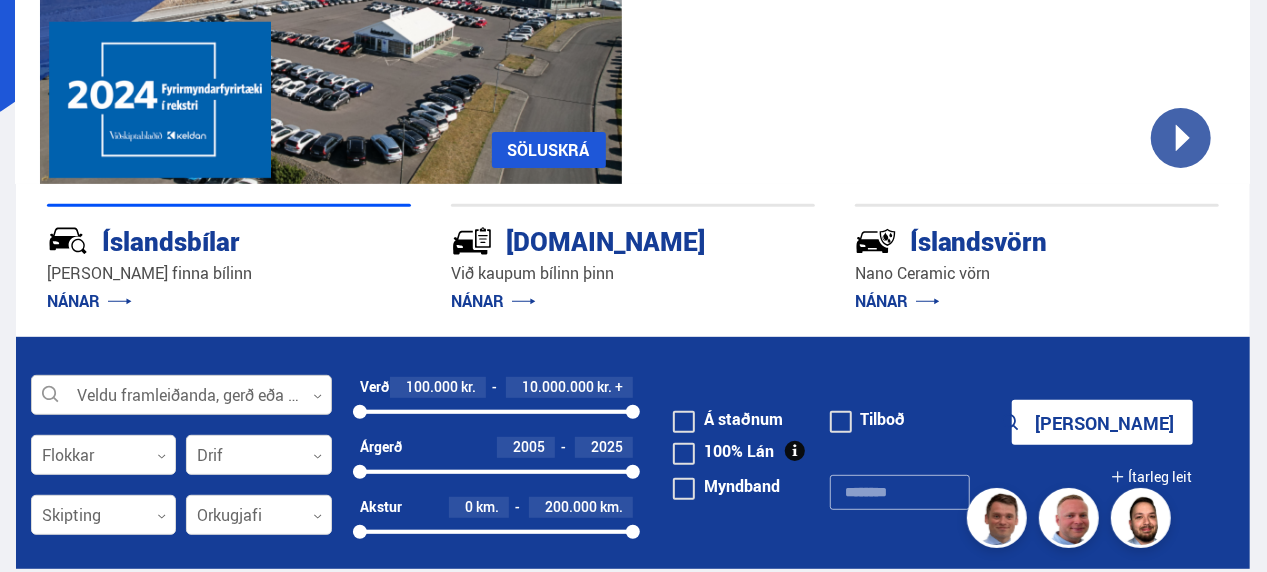 click at bounding box center (181, 396) 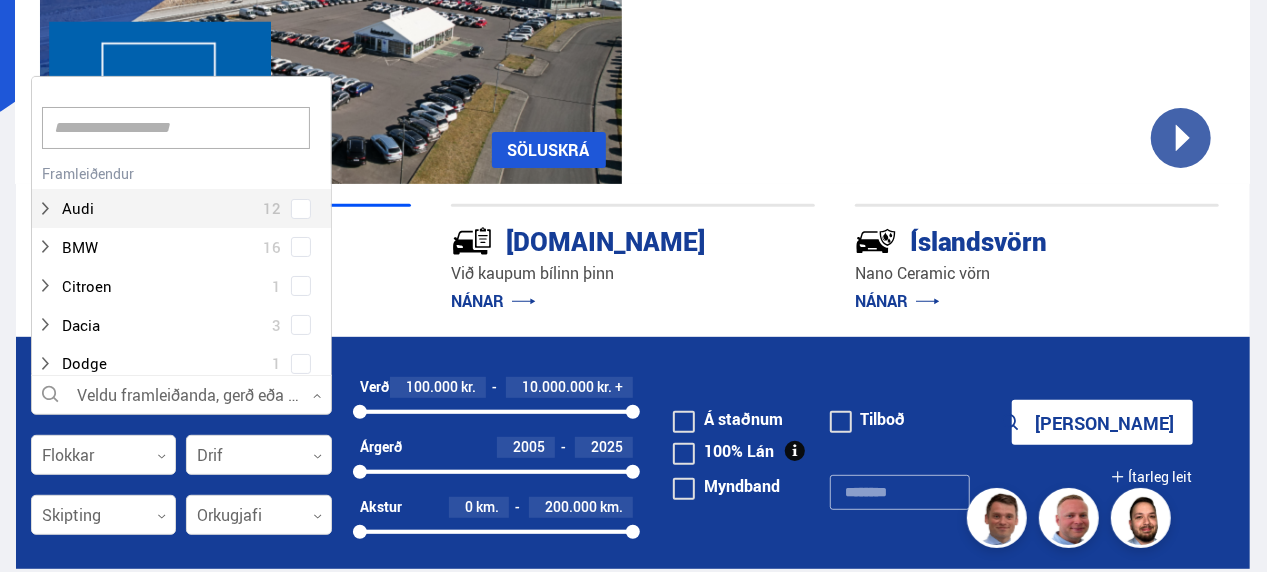 click at bounding box center (181, 396) 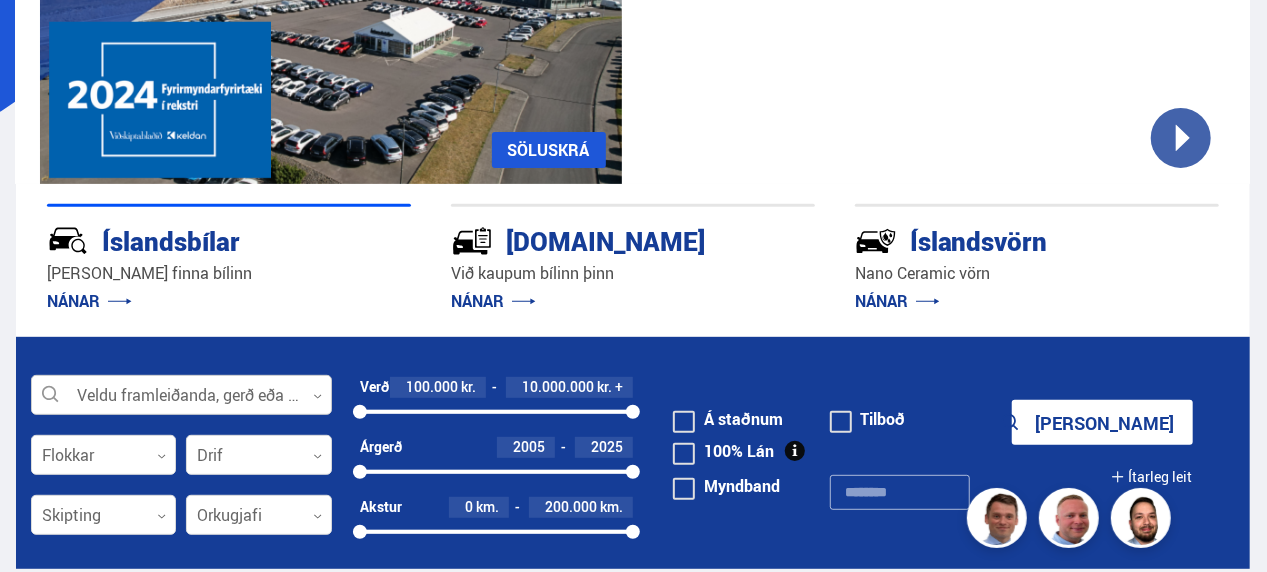 click at bounding box center (181, 396) 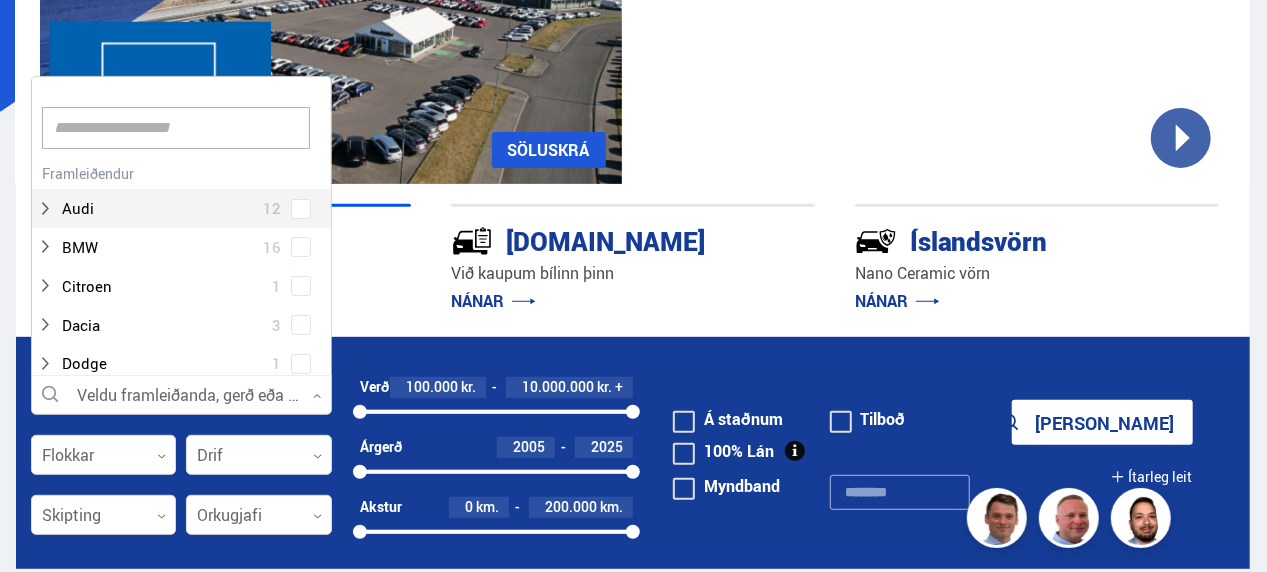scroll, scrollTop: 301, scrollLeft: 306, axis: both 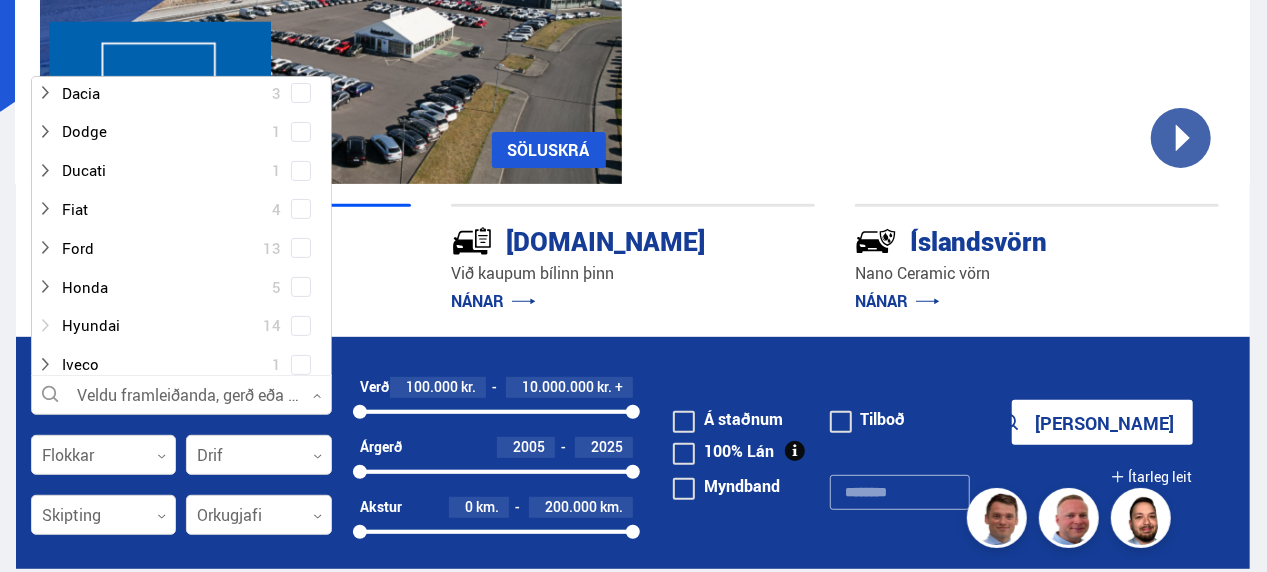 click at bounding box center (161, 325) 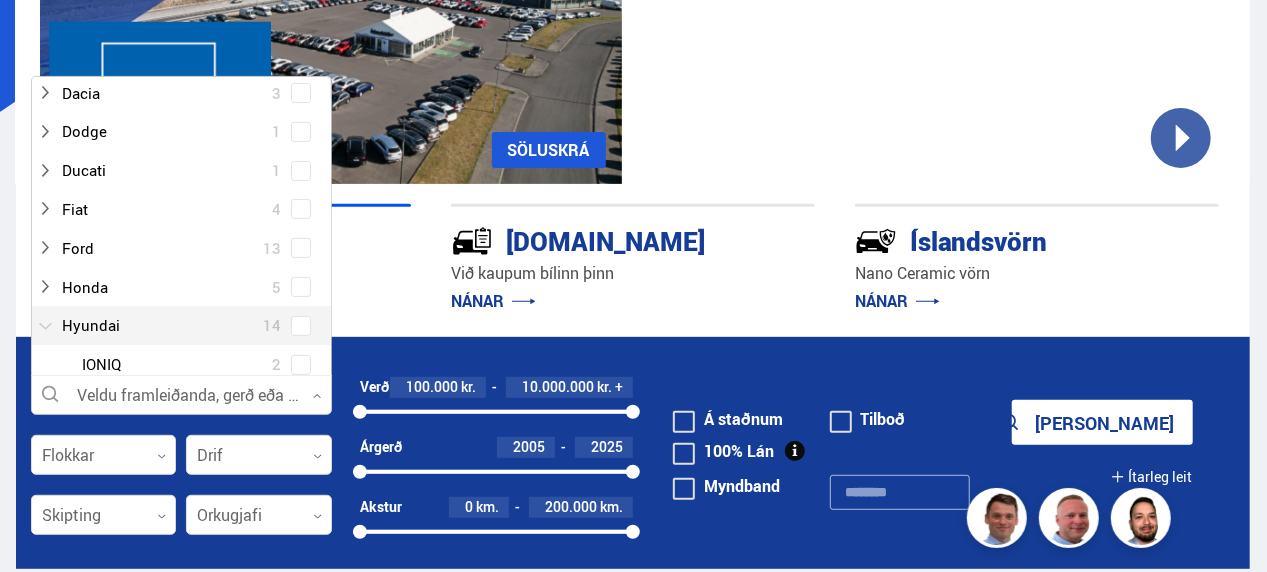 click at bounding box center [161, 325] 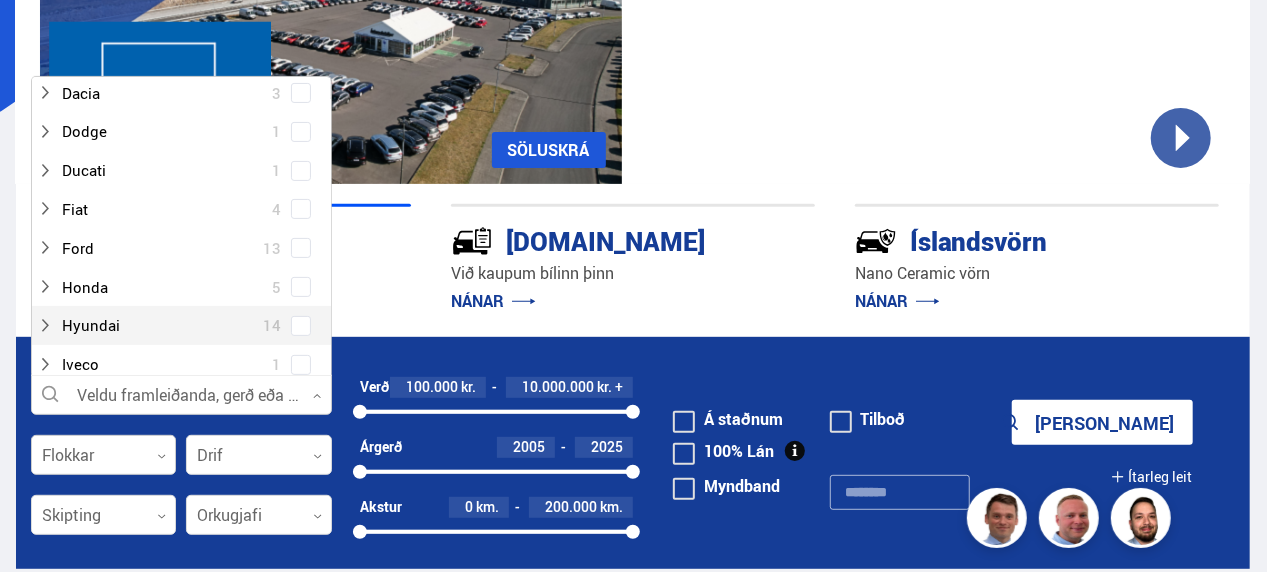 click at bounding box center (103, 456) 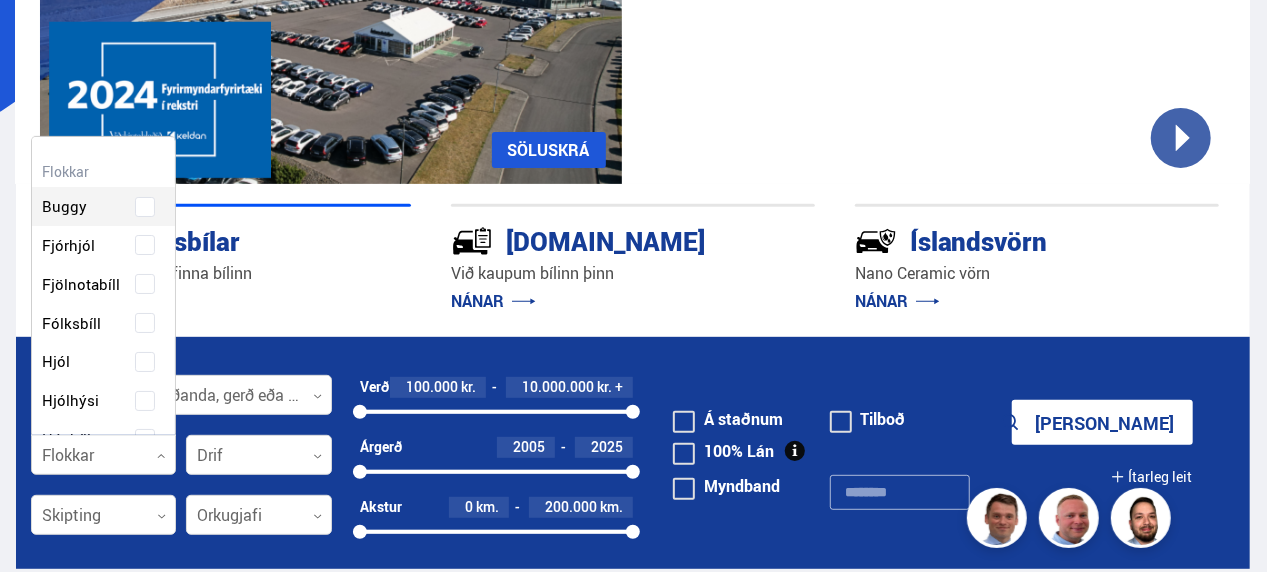 scroll, scrollTop: 301, scrollLeft: 152, axis: both 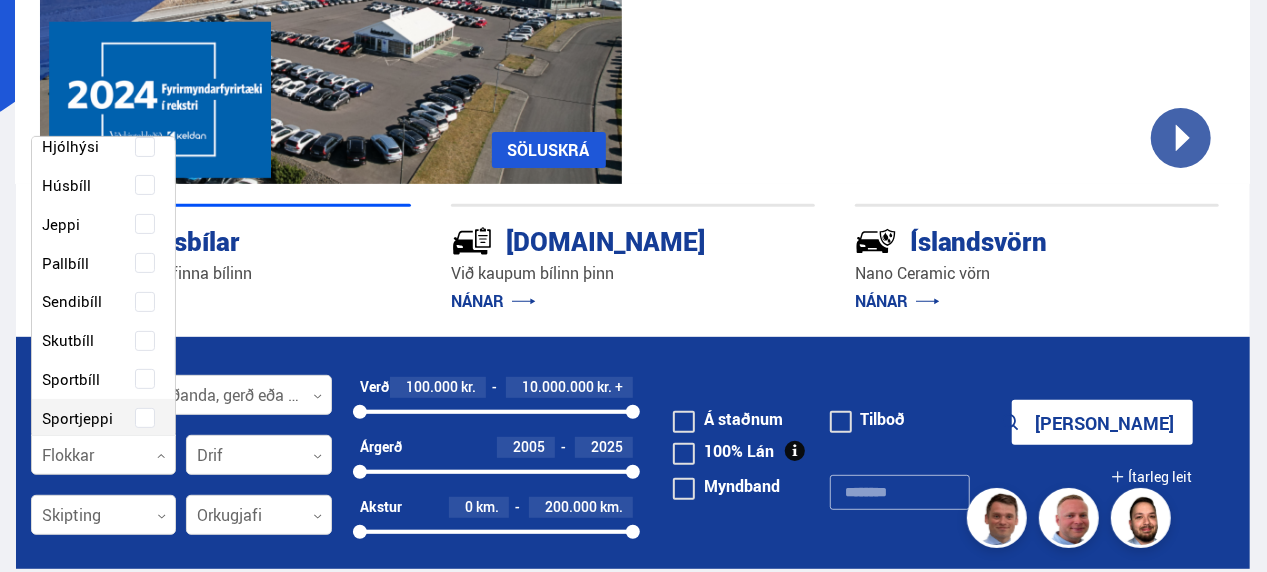click on "Buggy   Fjórhjól   Fjölnotabíll   Fólksbíll   Hjól   Hjólhýsi   Húsbíll   Jeppi   Pallbíll   Sendibíll   Skutbíll   Sportbíll   Sportjeppi   Tengivagn   Tómstundatæki   Vinnuflokkabíll   Vörubíll   Þungt bifhjól" at bounding box center [103, 281] 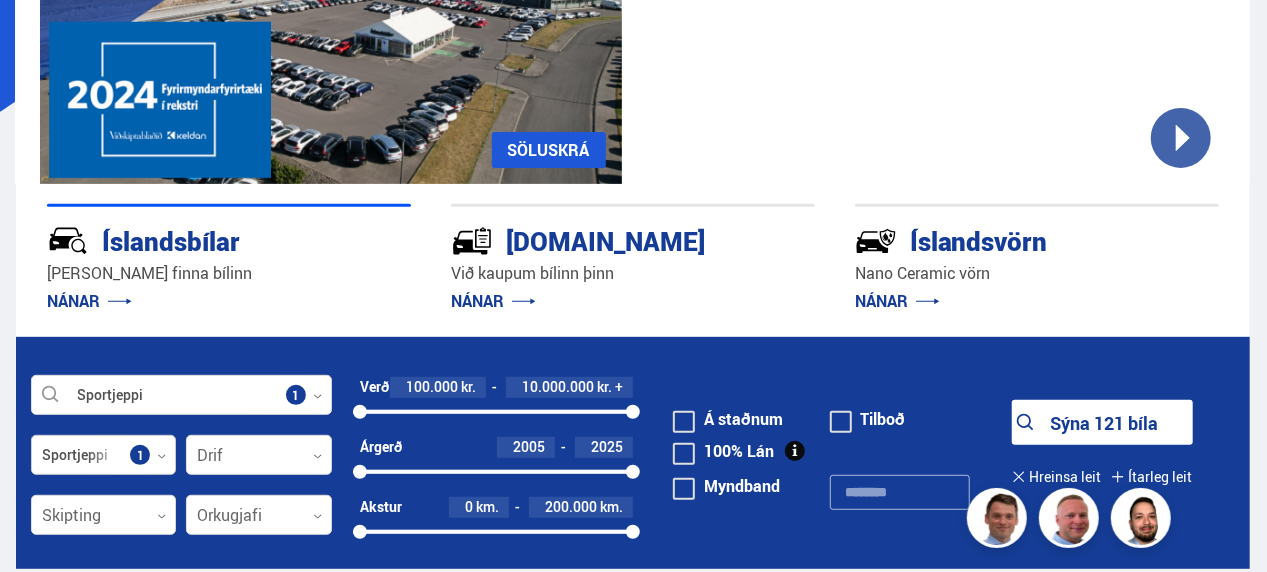 click at bounding box center (103, 456) 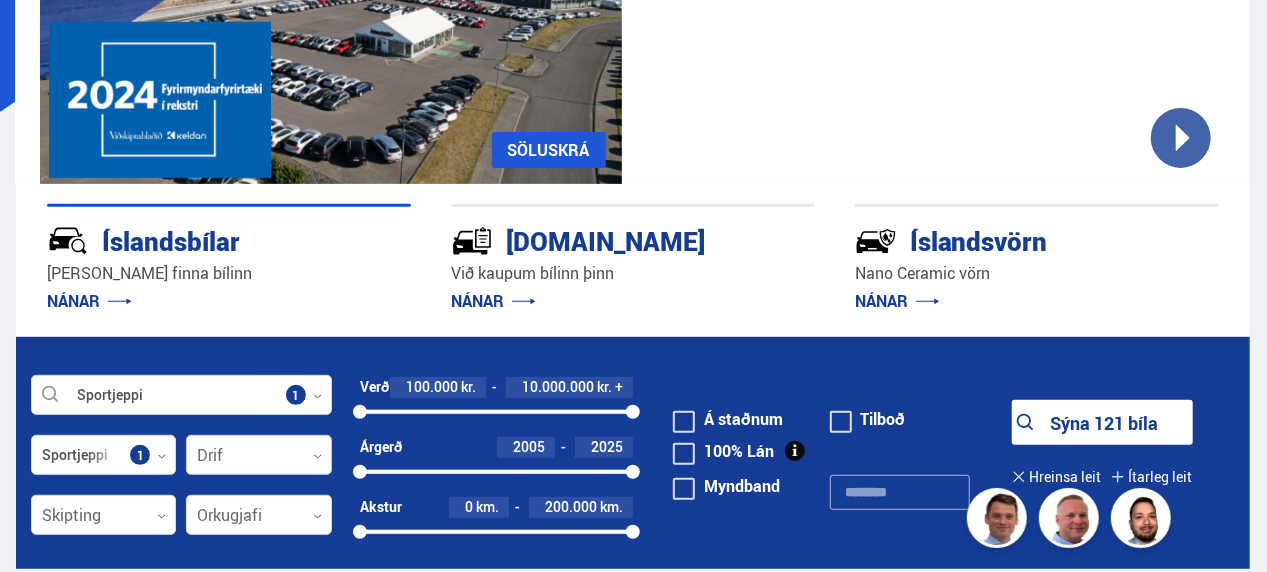 click at bounding box center (258, 456) 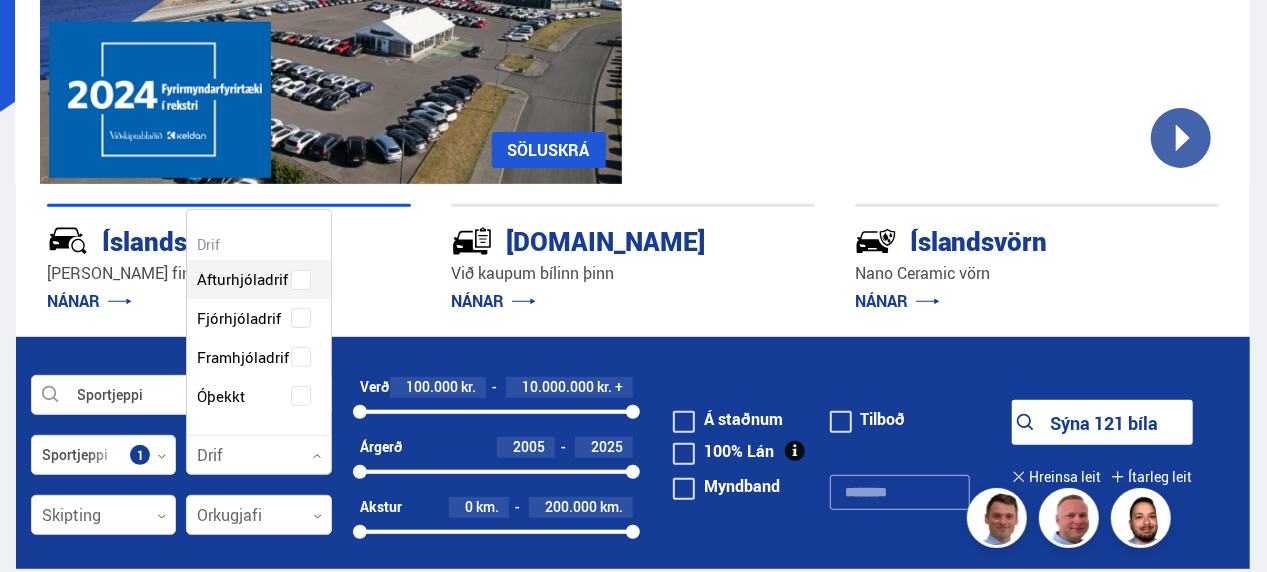 scroll, scrollTop: 227, scrollLeft: 148, axis: both 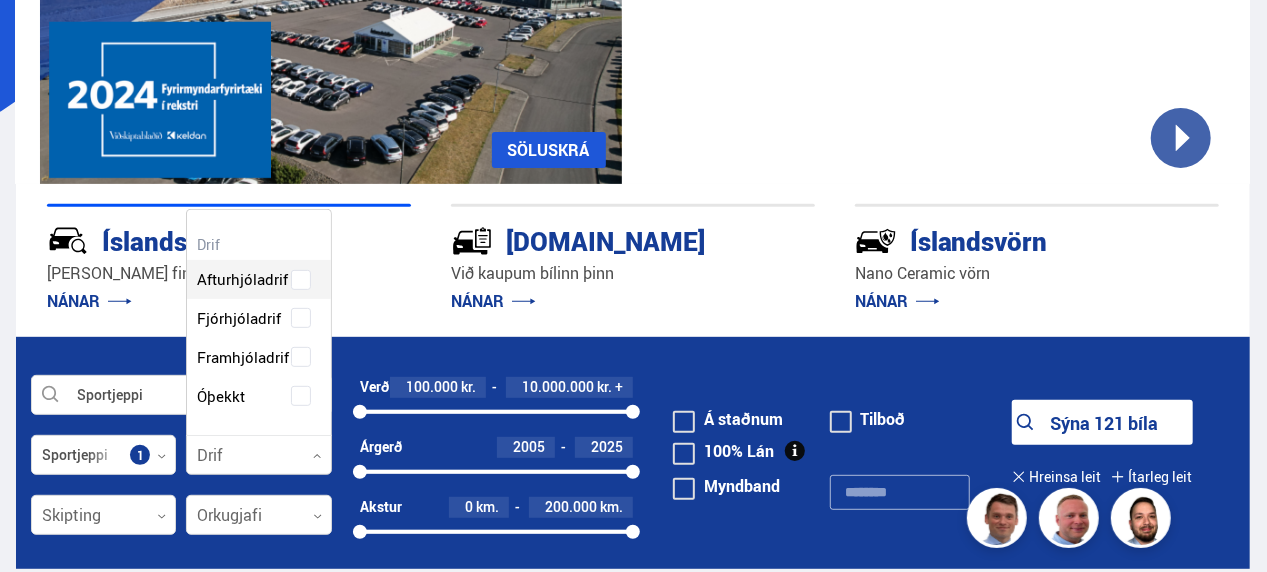 click at bounding box center (258, 456) 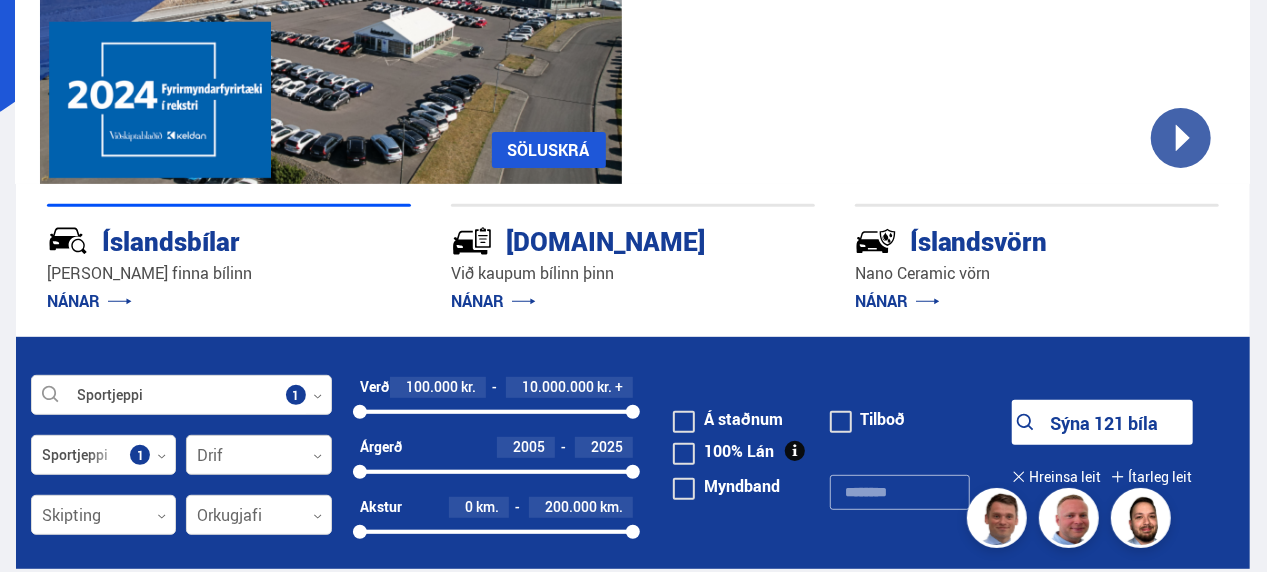 click at bounding box center (258, 456) 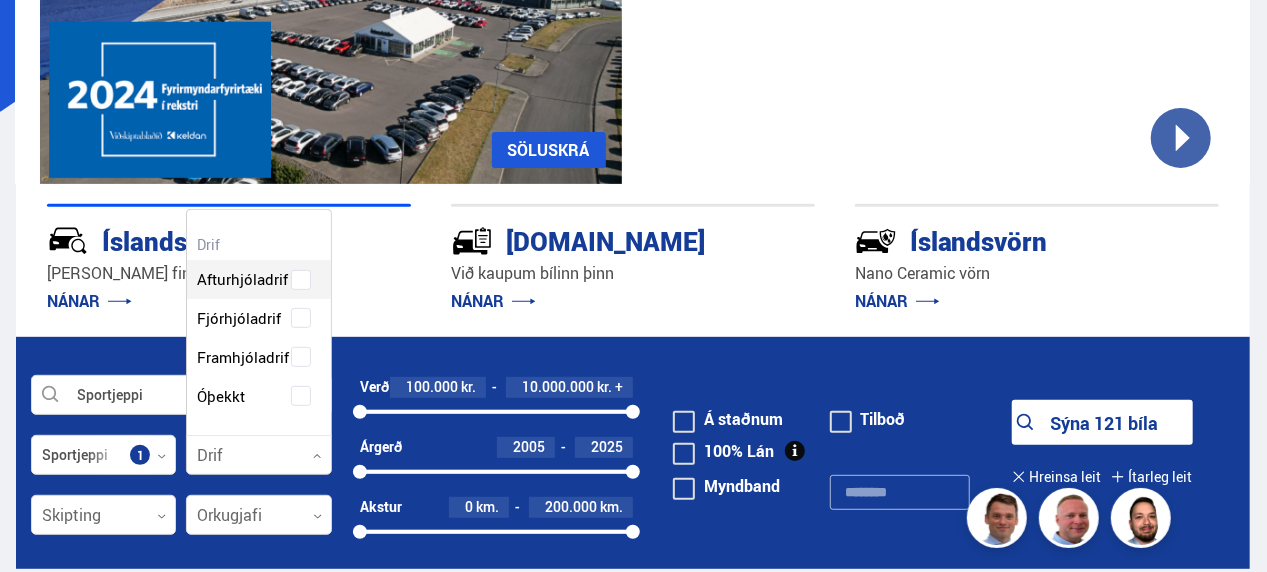 scroll, scrollTop: 227, scrollLeft: 148, axis: both 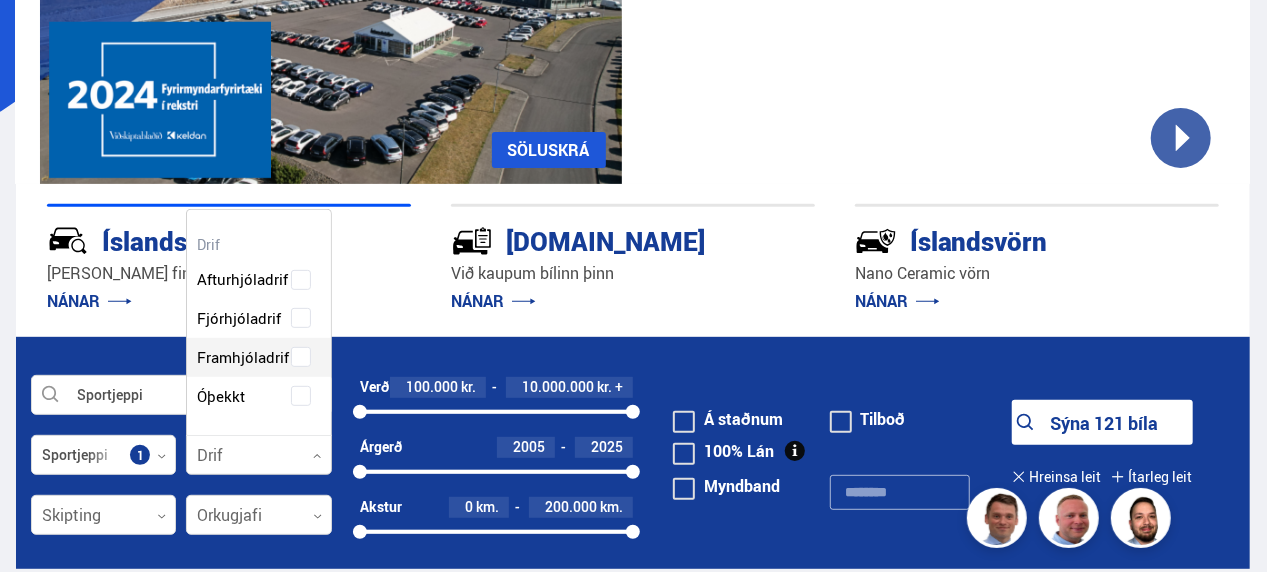click on "Framhjóladrif" at bounding box center [243, 357] 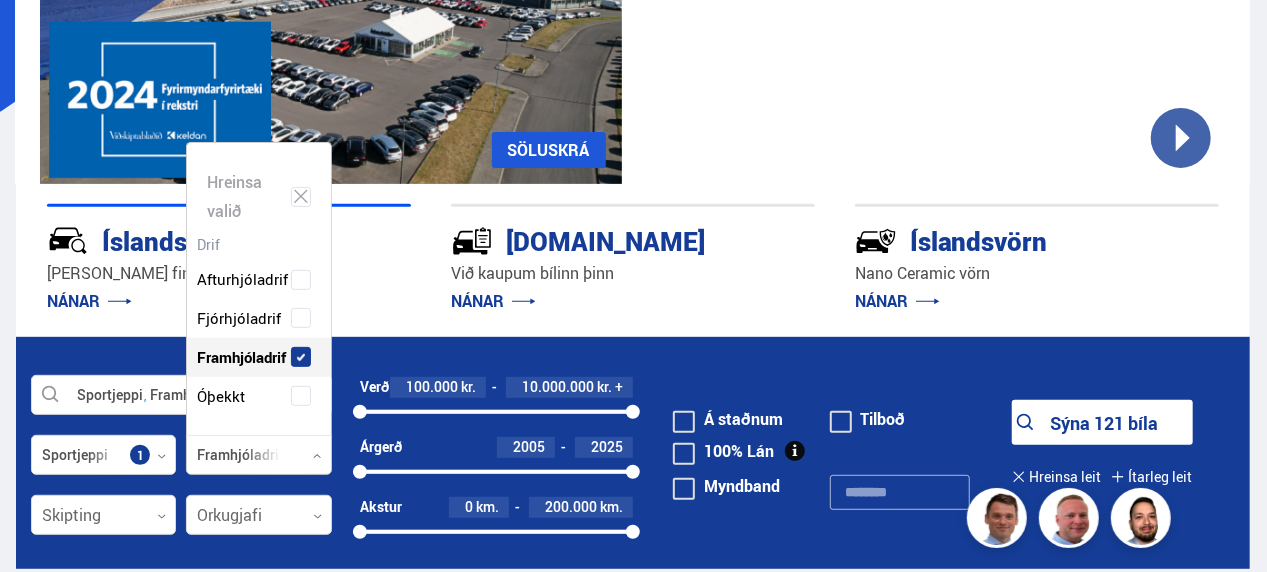 scroll, scrollTop: 296, scrollLeft: 148, axis: both 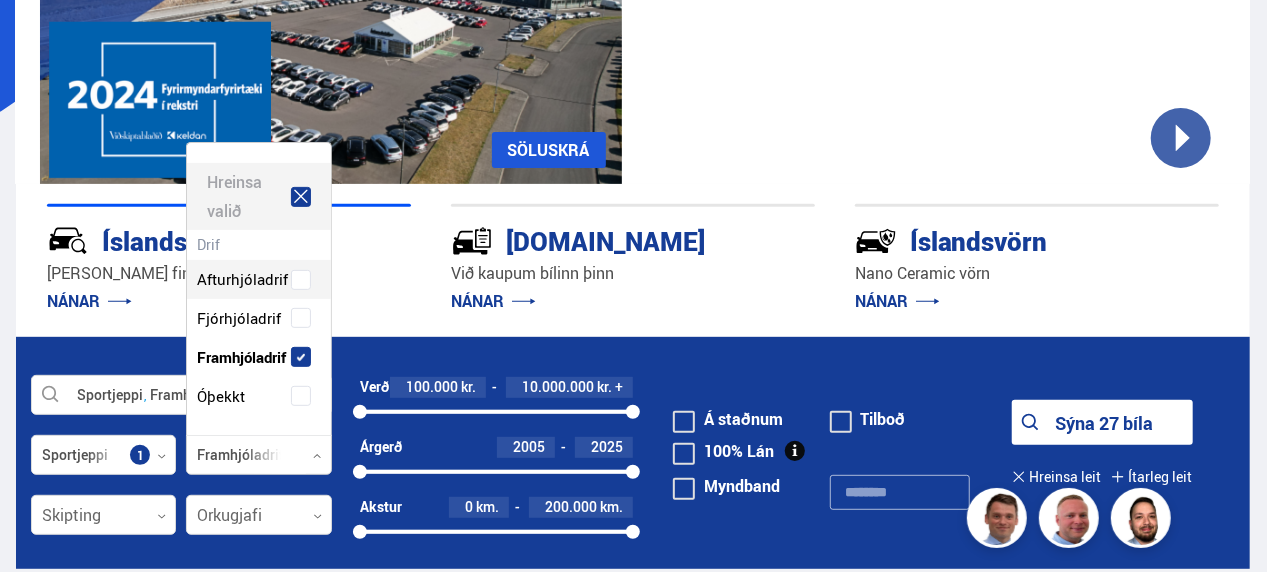 click 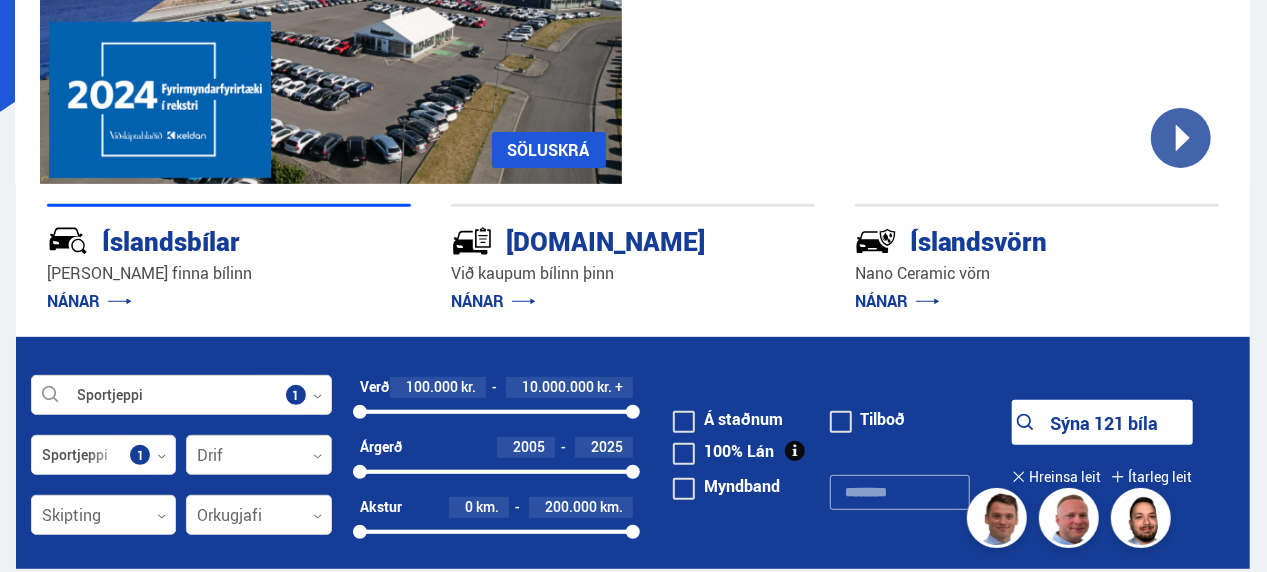 click on "Sportjeppi Veldu framleiðanda, gerð eða eiginleika 1     Sportjeppi Flokkar 1     Drif 0     Verð   100.000   kr.   10.000.000   kr.
+
100000 10000000     Árgerð   2005     2025       2005 2025     Akstur   0   km.   200.000   km.     0 200000     Skipting 0     Orkugjafi 0
Á staðnum
[GEOGRAPHIC_DATA]
100% Lán
Litur 0     Dyrafjöldi 0     Farþegafjöldi 0     Dekkstærð, í.   12   ''   48   ''     12 48     Vél   50   cc.   10.000   cc.     50 10000     Hestöfl   50   hö.   600   hö.     50 600     CO2   0   gr/km.   500   gr/km.     0 500
Sýna 121 bíla
[GEOGRAPHIC_DATA] leit
Ítarleg leit
[GEOGRAPHIC_DATA]" at bounding box center (633, 452) 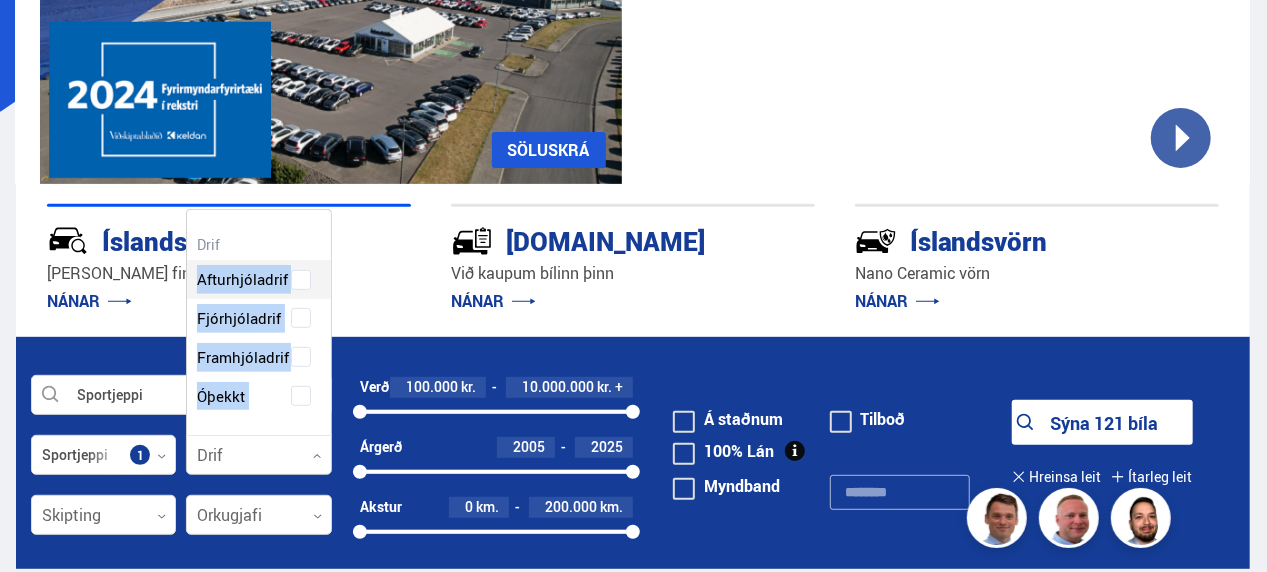 click at bounding box center (258, 456) 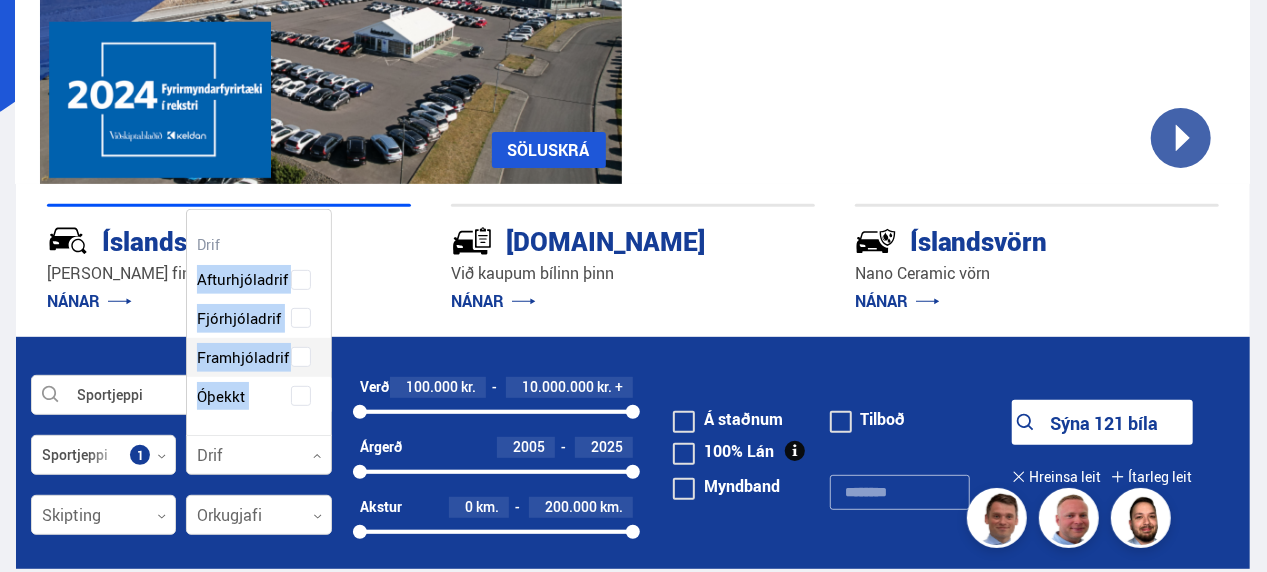 click on "Framhjóladrif" at bounding box center (243, 357) 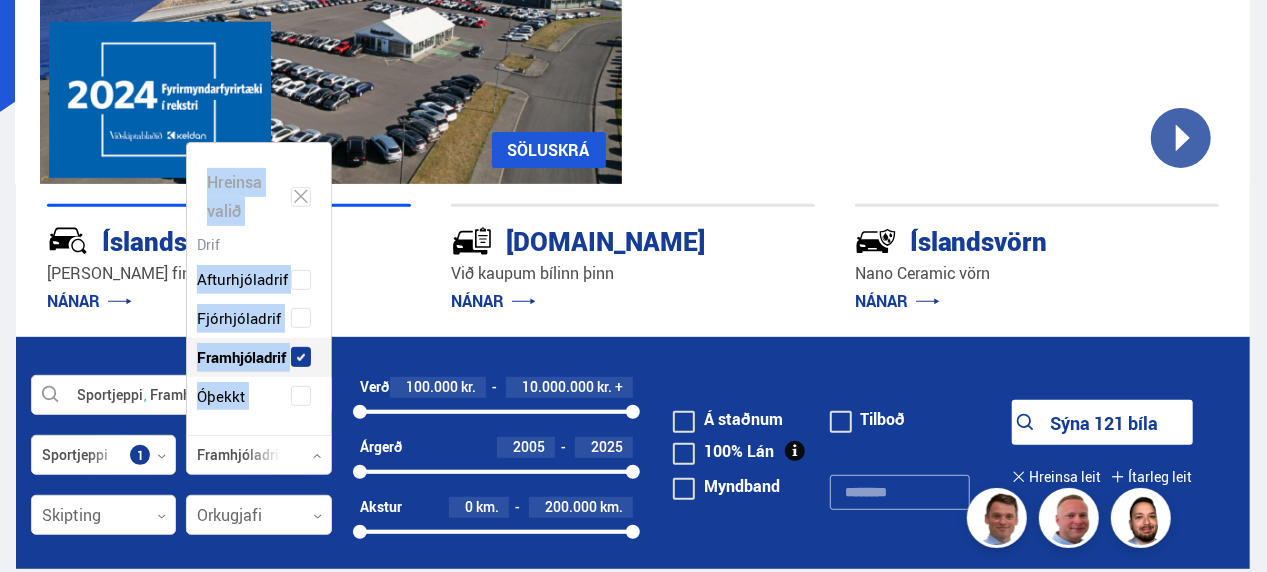 scroll, scrollTop: 296, scrollLeft: 148, axis: both 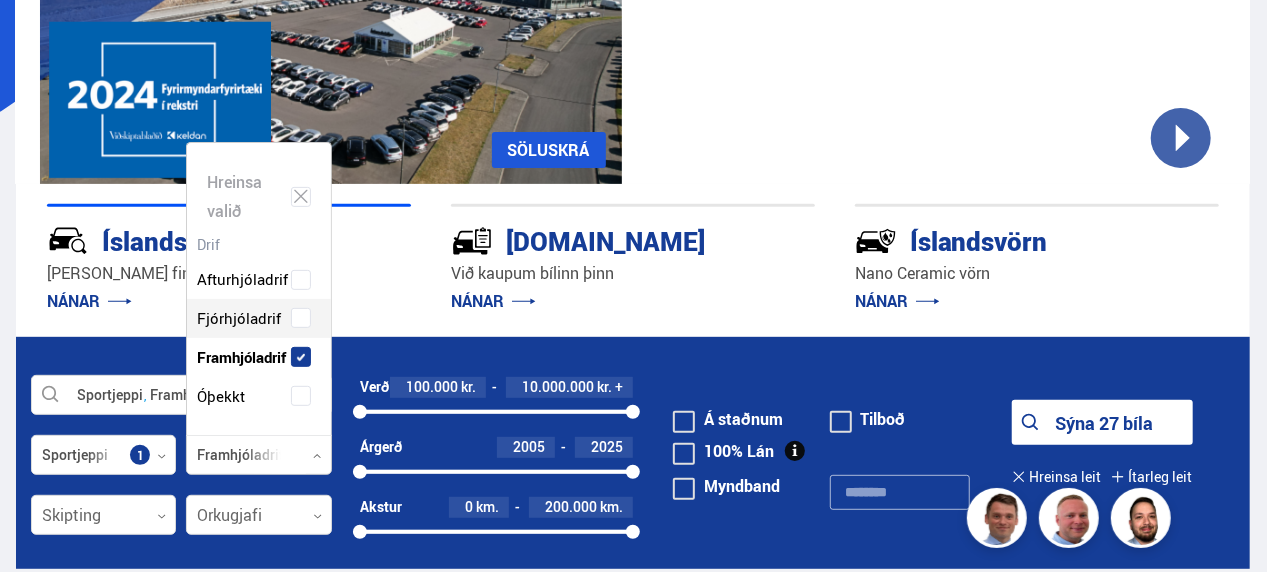 click on "NÁNAR" at bounding box center [229, 301] 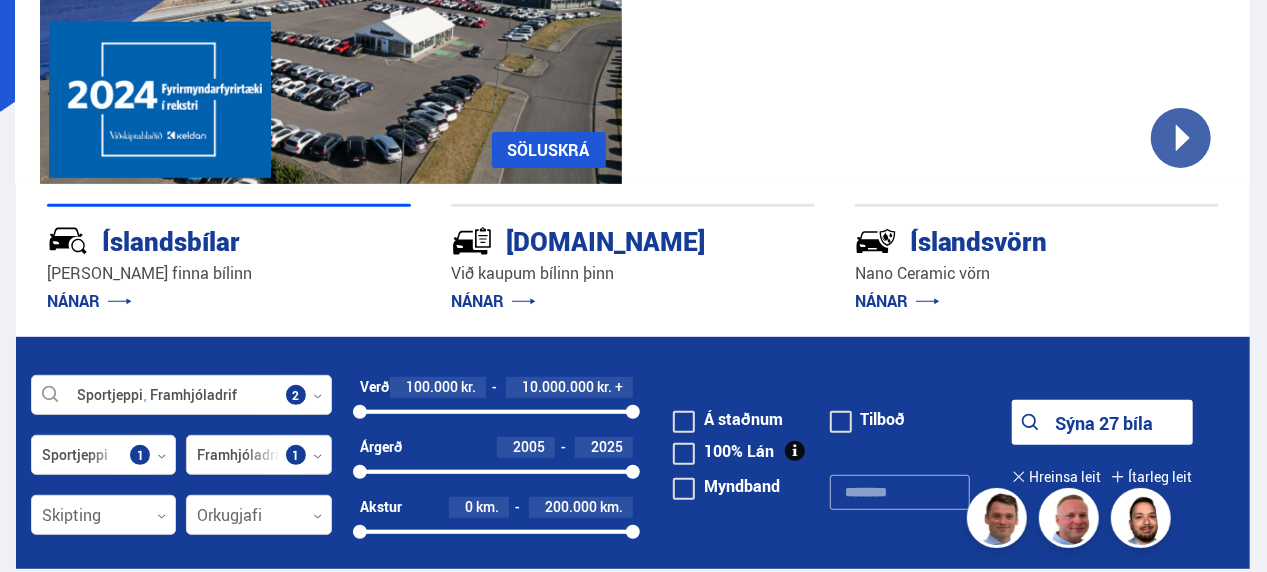 click on "Sportjeppi Framhjóladrif Veldu framleiðanda, gerð eða eiginleika 2     Sportjeppi Flokkar 1     Framhjóladrif Drif 1     Verð   100.000   kr.   10.000.000   kr.
+
100000 10000000     Árgerð   2005     2025       2005 2025     Akstur   0   km.   200.000   km.     0 200000     Skipting 0     Orkugjafi 0
Á staðnum
[GEOGRAPHIC_DATA]
100% Lán
Litur 0     Dyrafjöldi 0     Farþegafjöldi 0     Dekkstærð, í.   12   ''   48   ''     12 48     Vél   50   cc.   10.000   cc.     50 10000     Hestöfl   50   hö.   600   hö.     50 600     CO2   0   gr/km.   500   gr/km.     0 500
Sýna 27 bíla
[GEOGRAPHIC_DATA] leit
Ítarleg leit
[GEOGRAPHIC_DATA]" at bounding box center (633, 452) 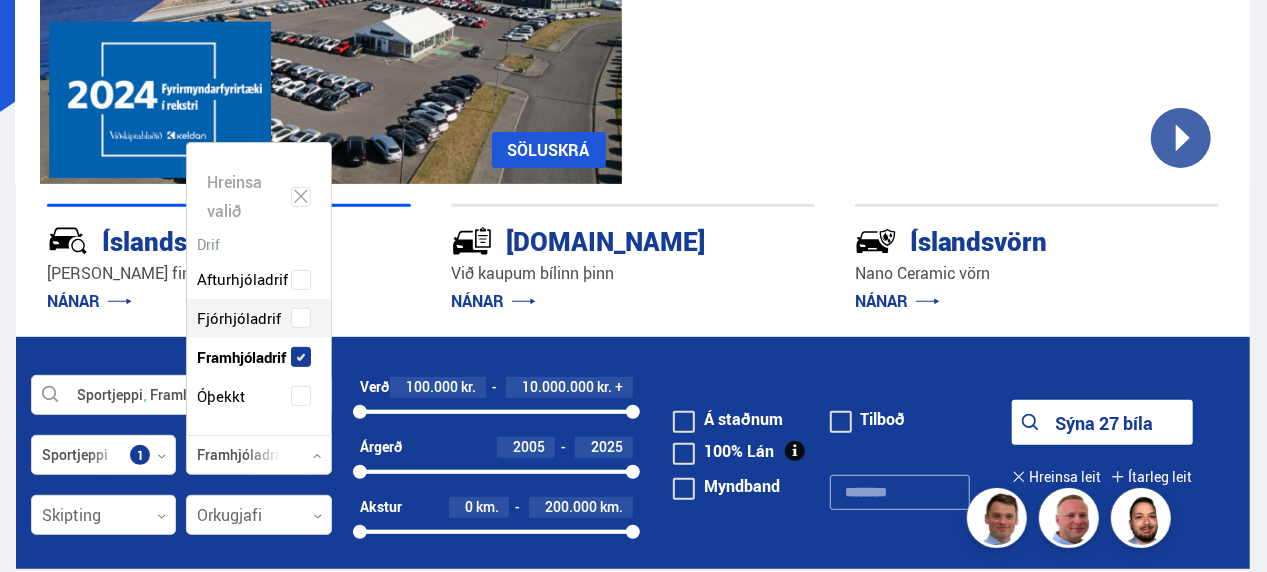 click at bounding box center [258, 456] 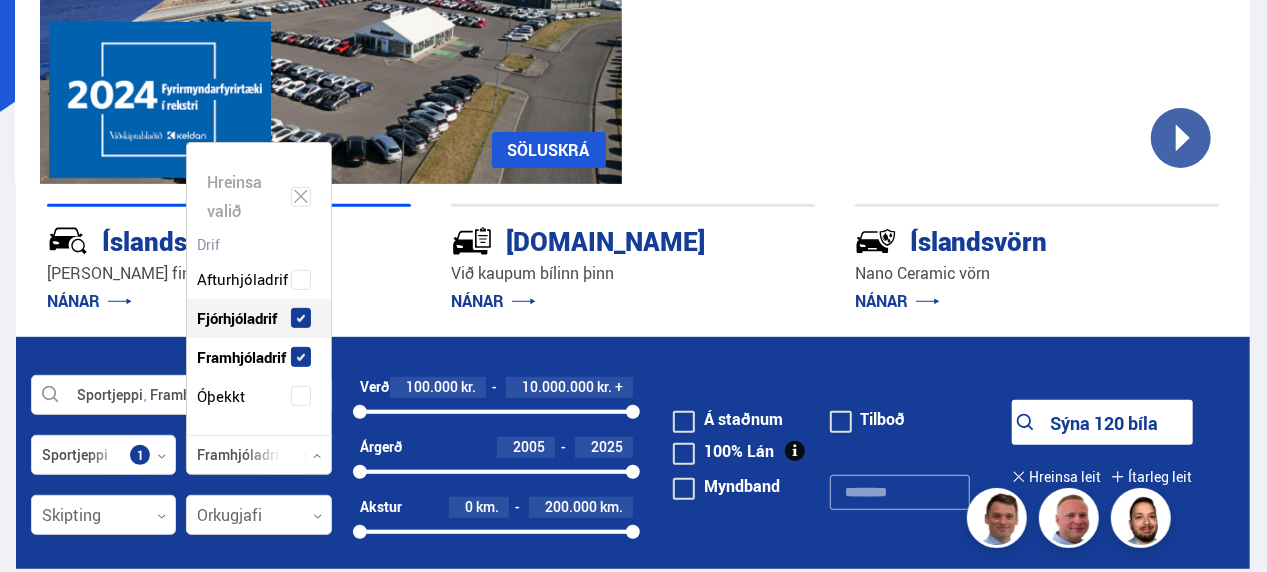 click at bounding box center (258, 456) 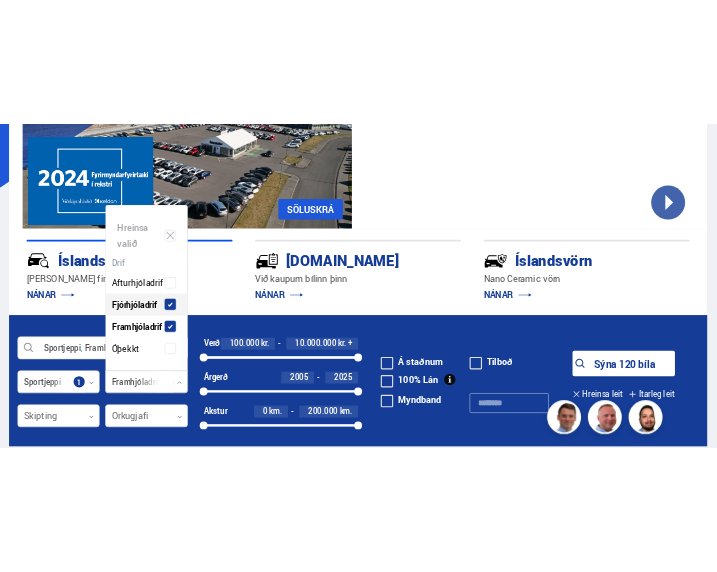 scroll, scrollTop: 292, scrollLeft: 144, axis: both 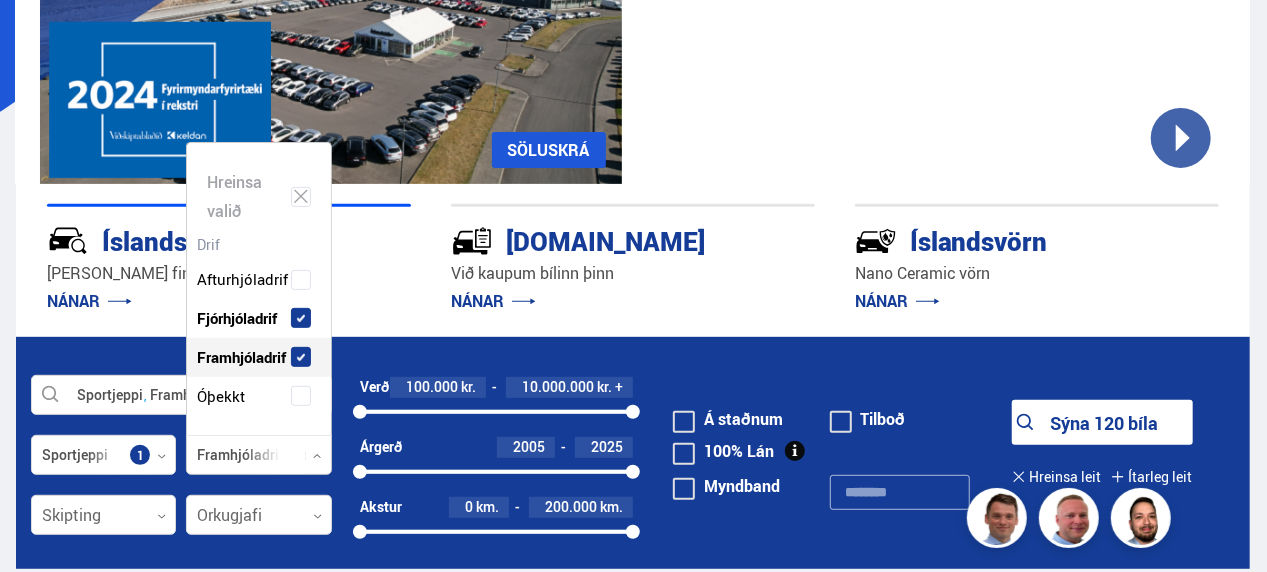 click at bounding box center (301, 357) 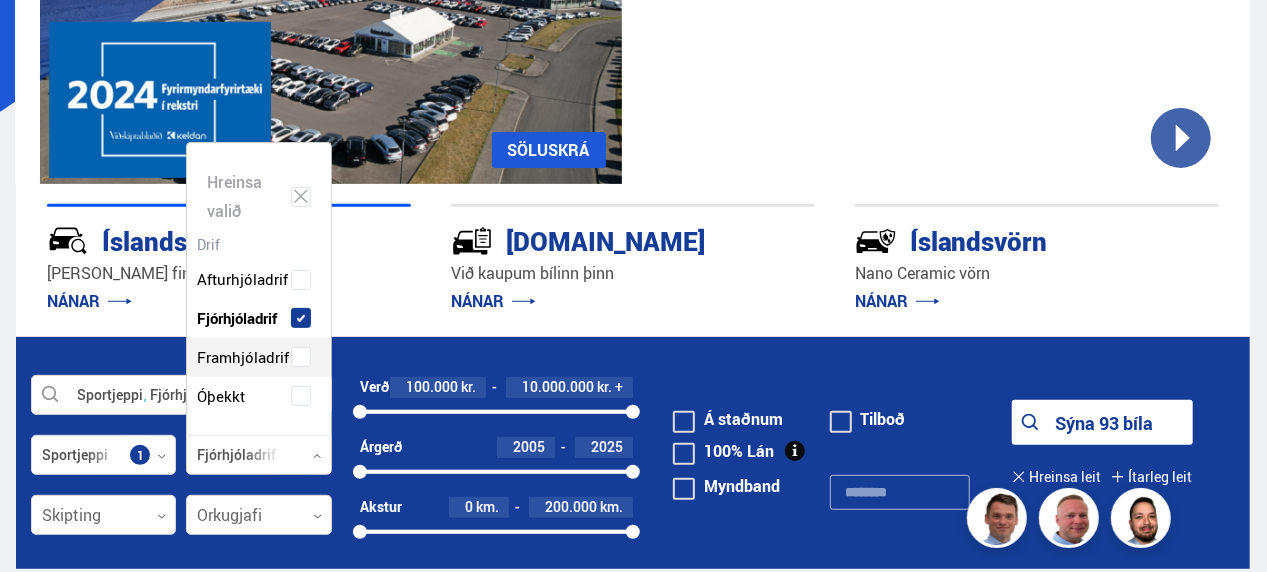 click on "Framhjóladrif" at bounding box center (258, 357) 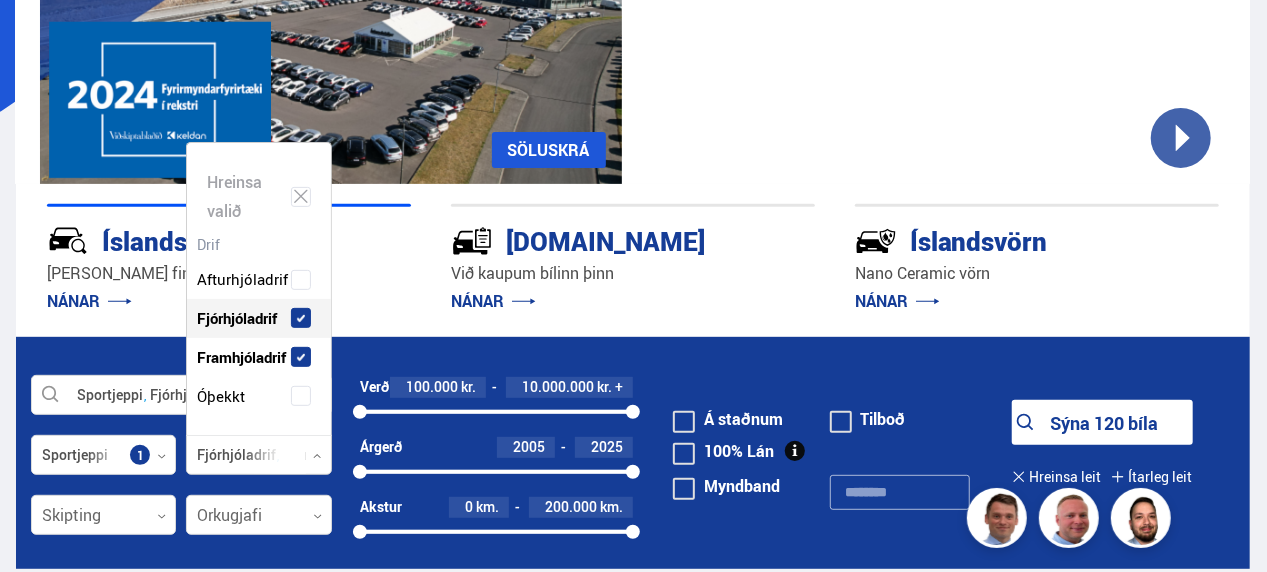click 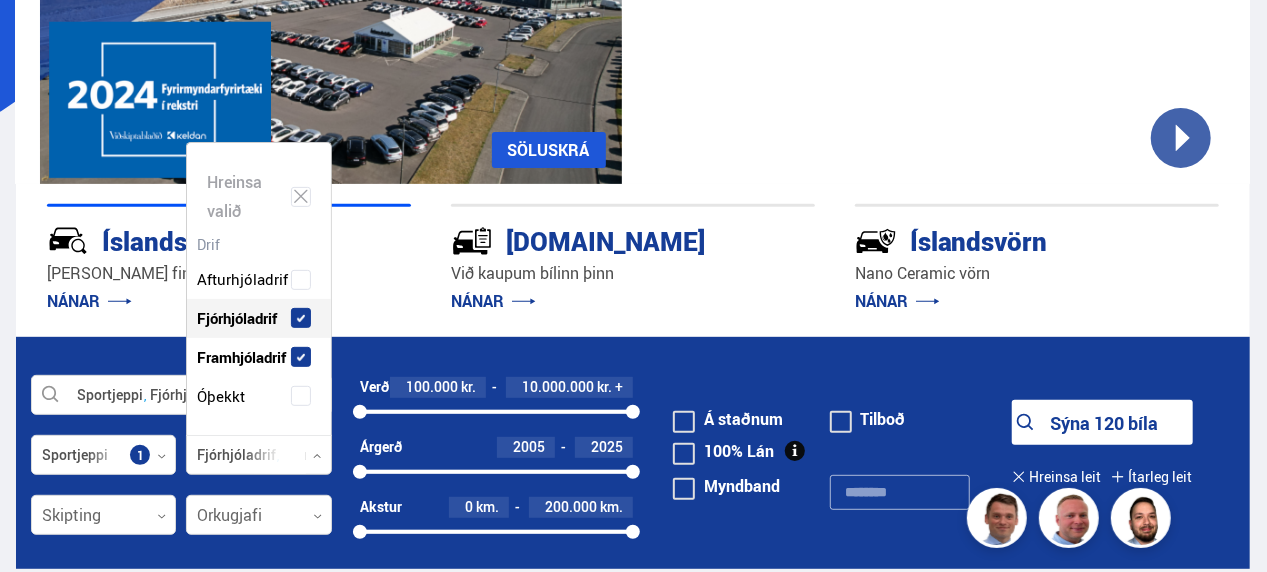 click on "Íslandsbílar
[PERSON_NAME] finna bílinn
NÁNAR
[DOMAIN_NAME]
Við kaupum bílinn þinn
NÁNAR
Íslandsvörn
Nano Ceramic vörn
NÁNAR" at bounding box center [633, 260] 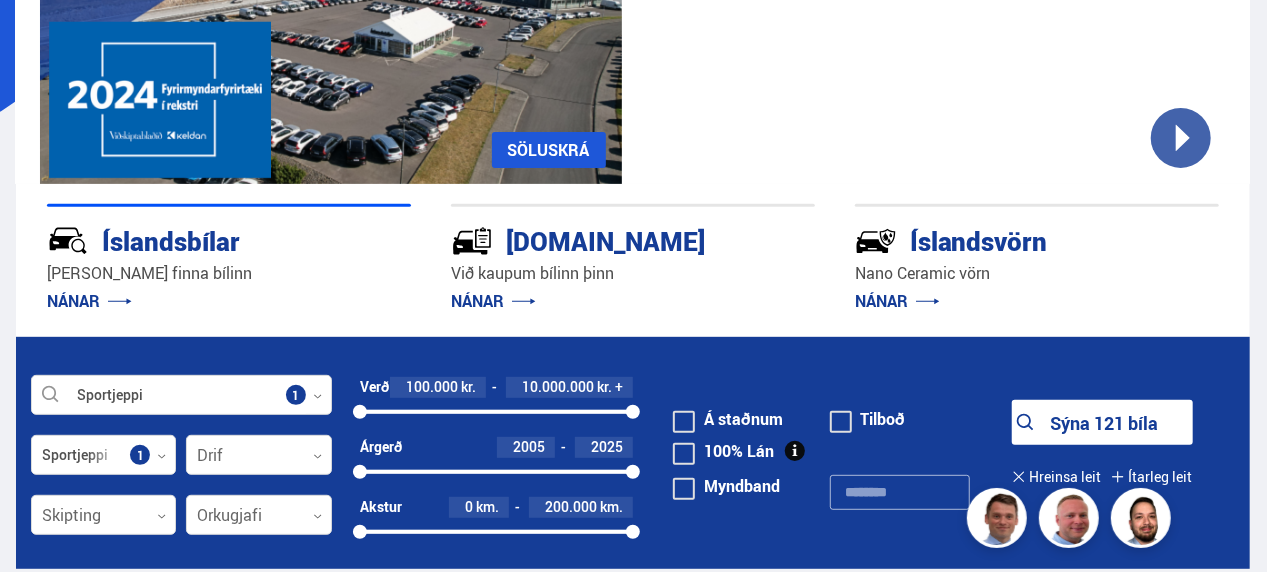 click at bounding box center [496, 412] 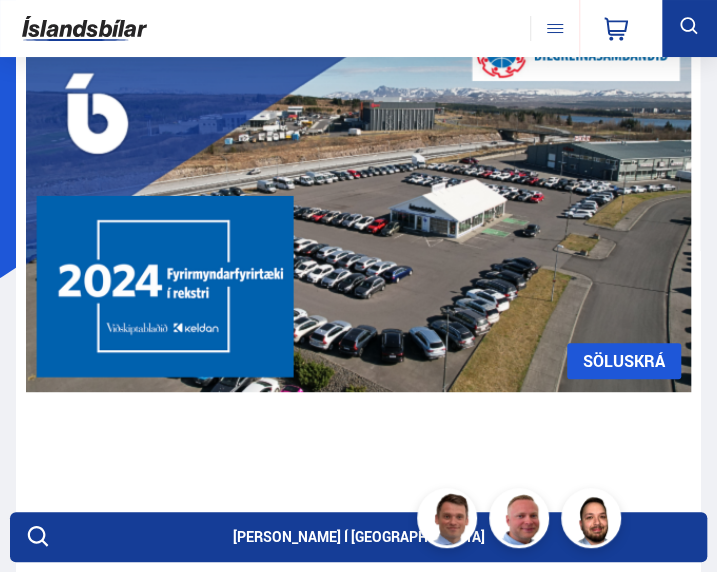 scroll, scrollTop: 62, scrollLeft: 0, axis: vertical 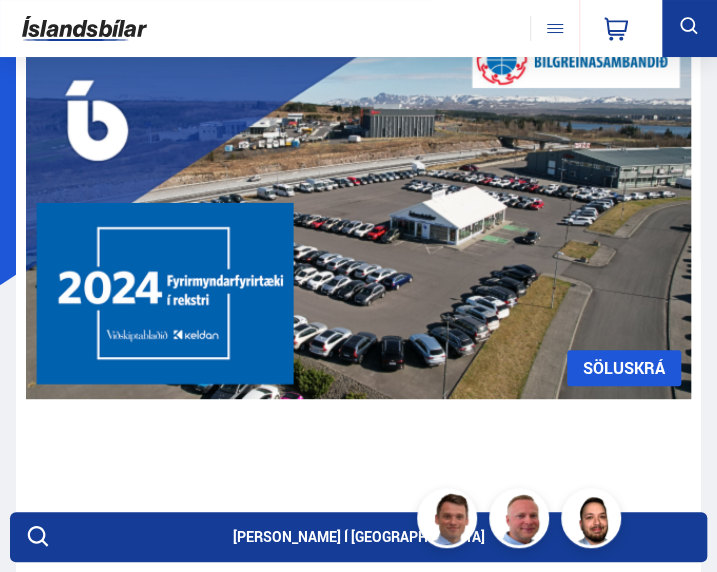 click on "SÖLUSKRÁ" at bounding box center [624, 368] 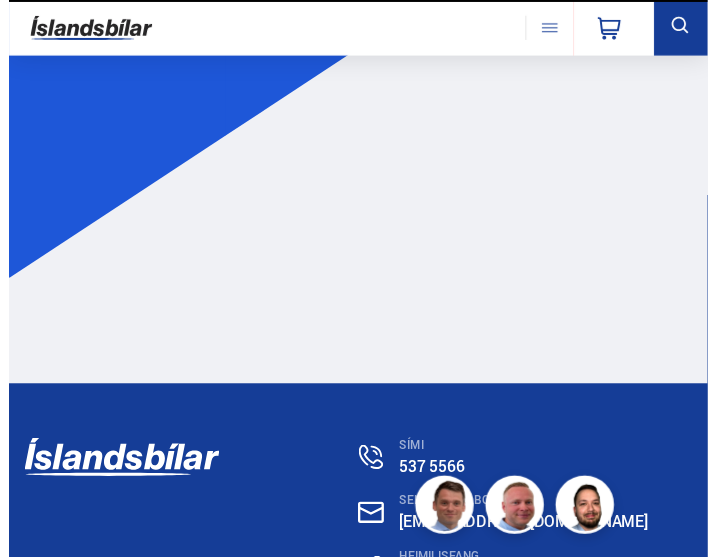 scroll, scrollTop: 0, scrollLeft: 0, axis: both 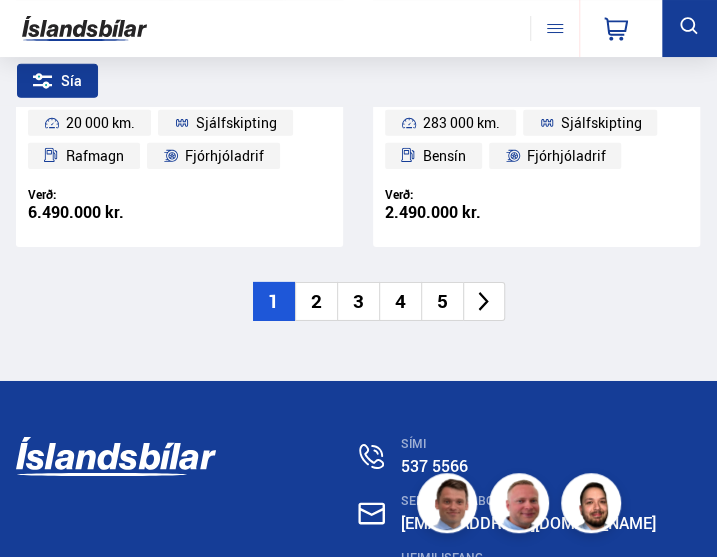 click on "2" at bounding box center [316, 301] 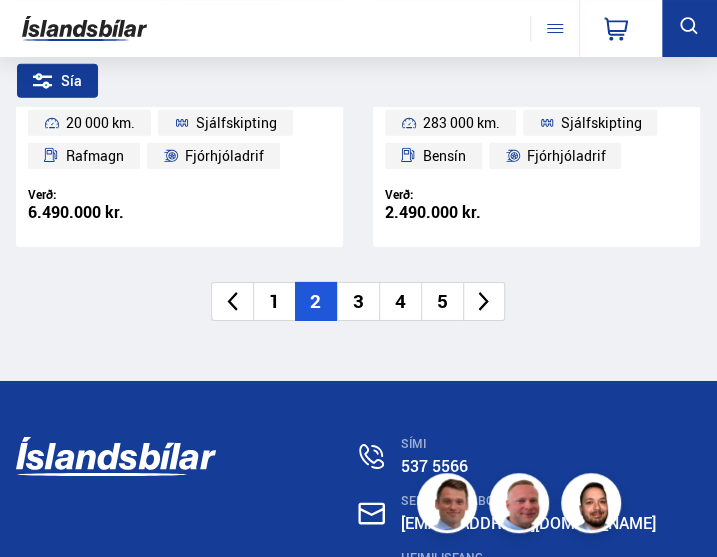 scroll, scrollTop: 6015, scrollLeft: 0, axis: vertical 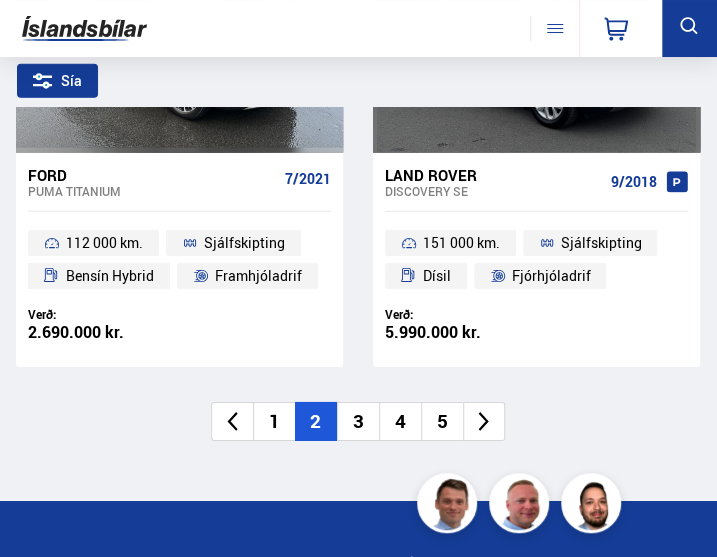 click on "3" at bounding box center (358, 421) 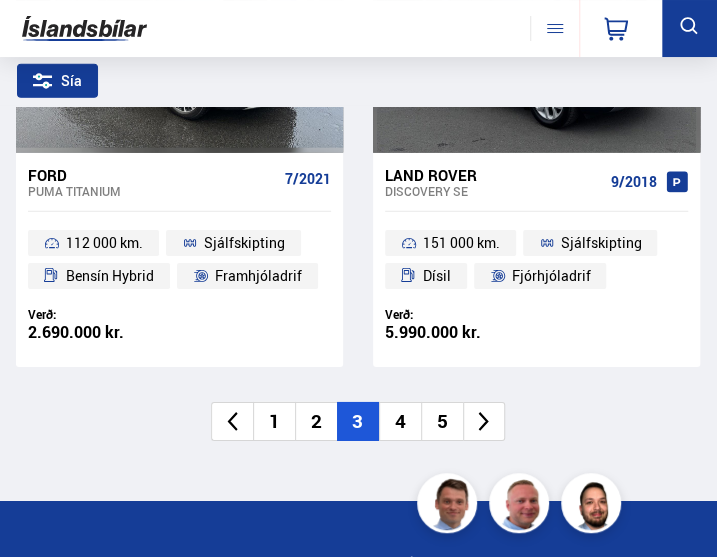 scroll, scrollTop: 5961, scrollLeft: 0, axis: vertical 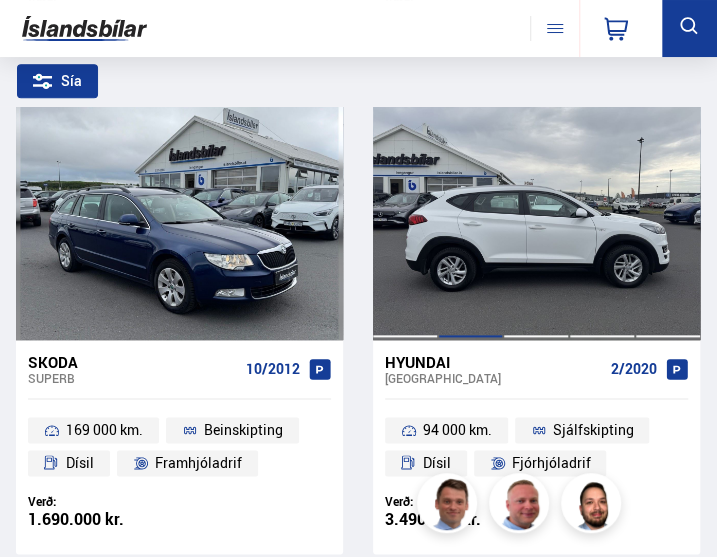 click at bounding box center (471, 212) 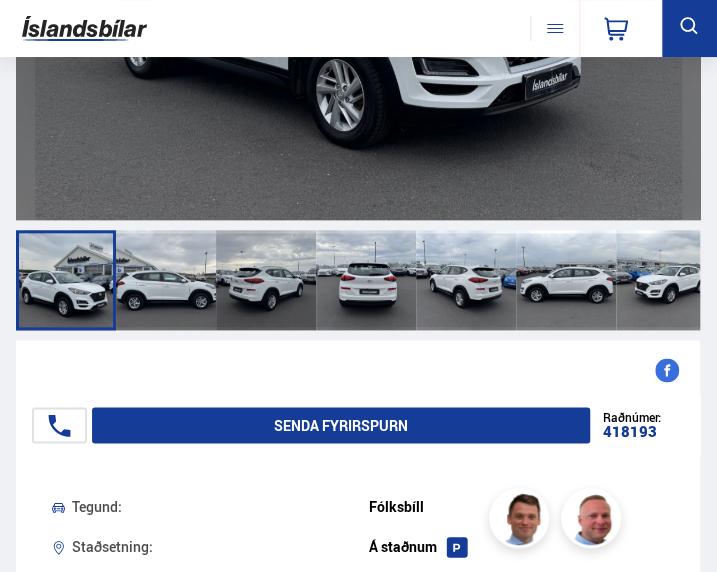 scroll, scrollTop: 480, scrollLeft: 0, axis: vertical 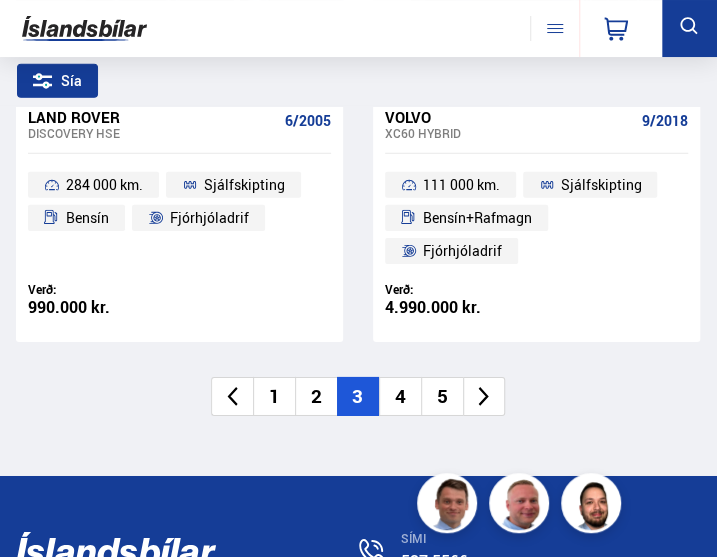 click on "4" at bounding box center [400, 396] 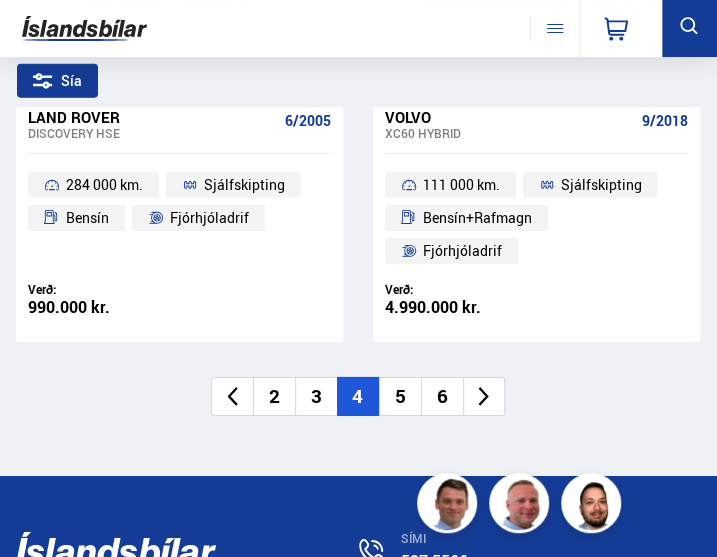 scroll, scrollTop: 2736, scrollLeft: 0, axis: vertical 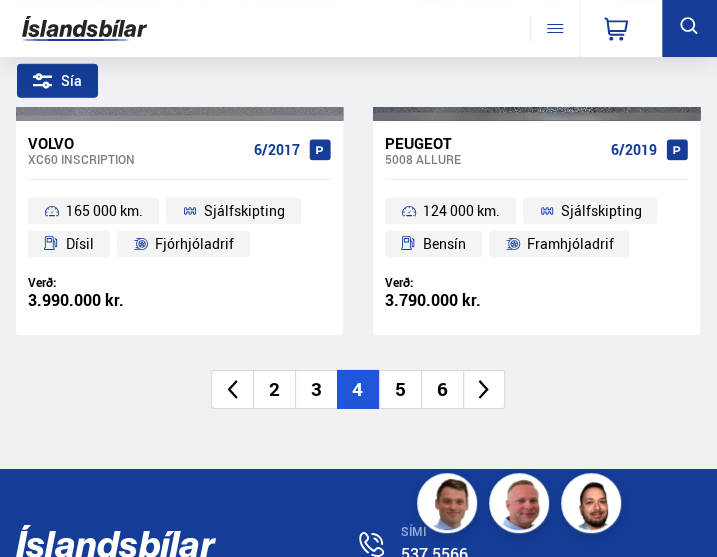 click on "5" at bounding box center (400, 389) 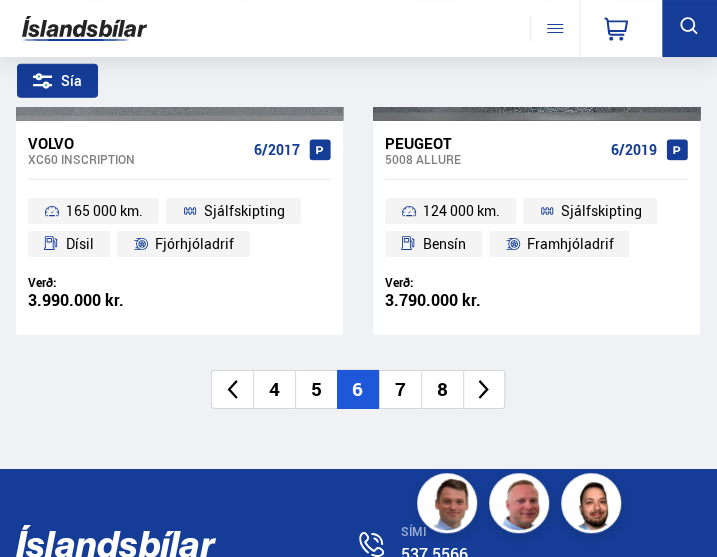 scroll, scrollTop: 5148, scrollLeft: 0, axis: vertical 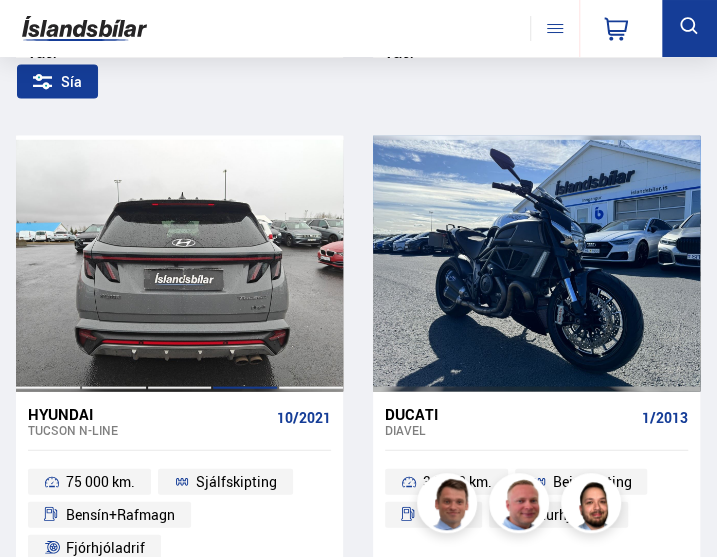 click at bounding box center (245, 264) 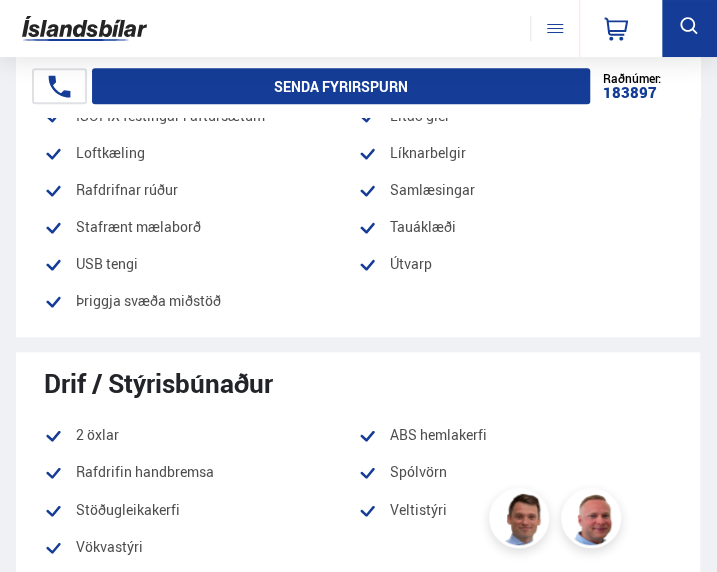 scroll, scrollTop: 2520, scrollLeft: 0, axis: vertical 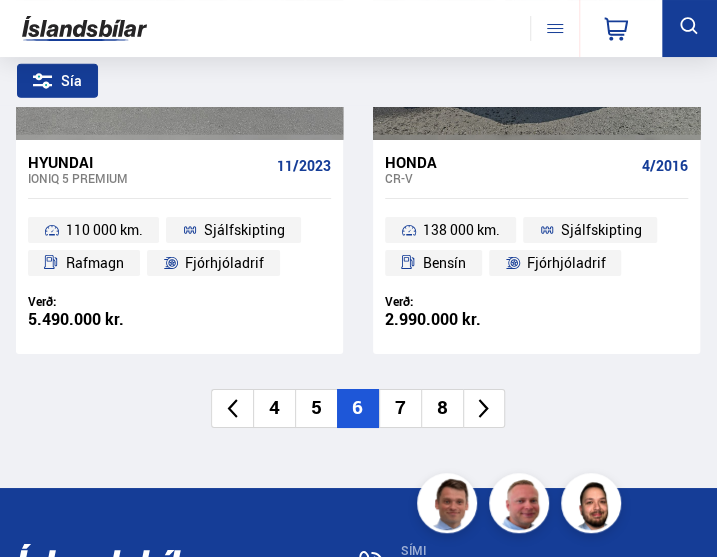 click on "7" at bounding box center (400, 408) 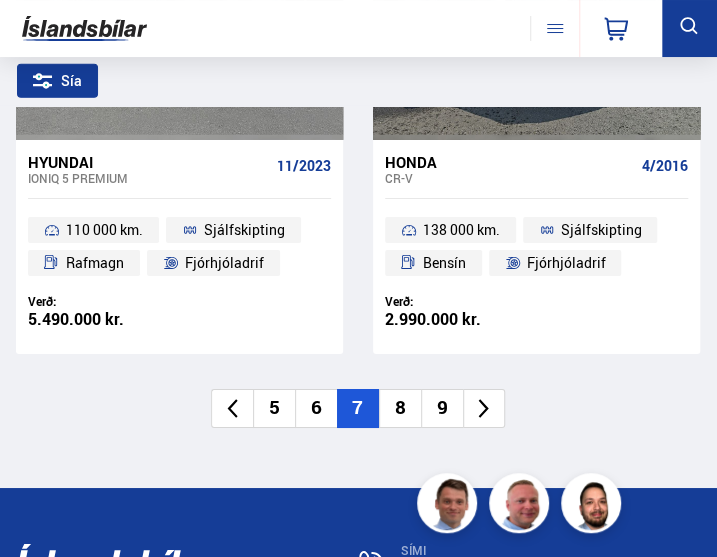 scroll, scrollTop: 5972, scrollLeft: 0, axis: vertical 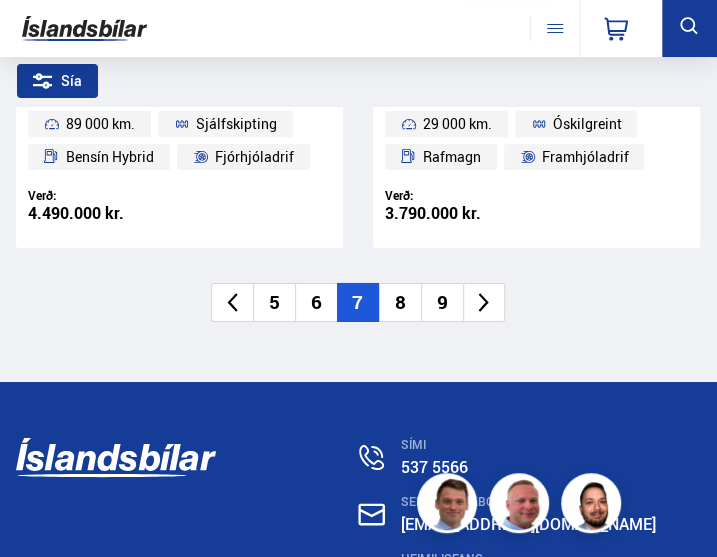 click on "8" at bounding box center [400, 302] 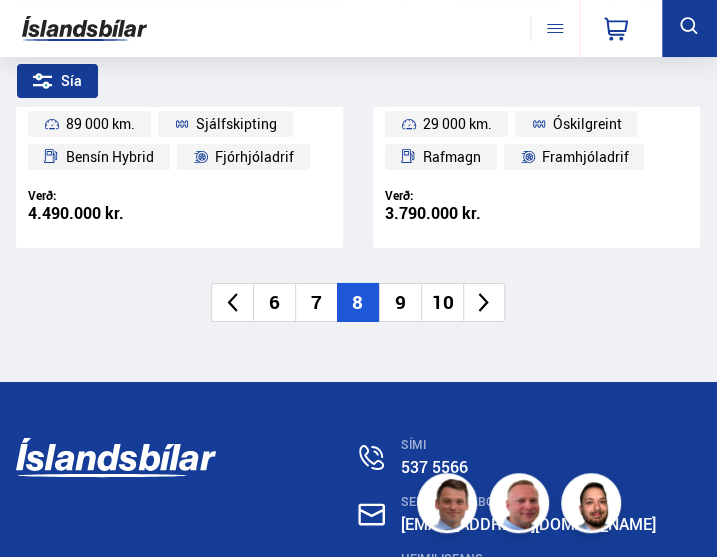 scroll, scrollTop: 5404, scrollLeft: 0, axis: vertical 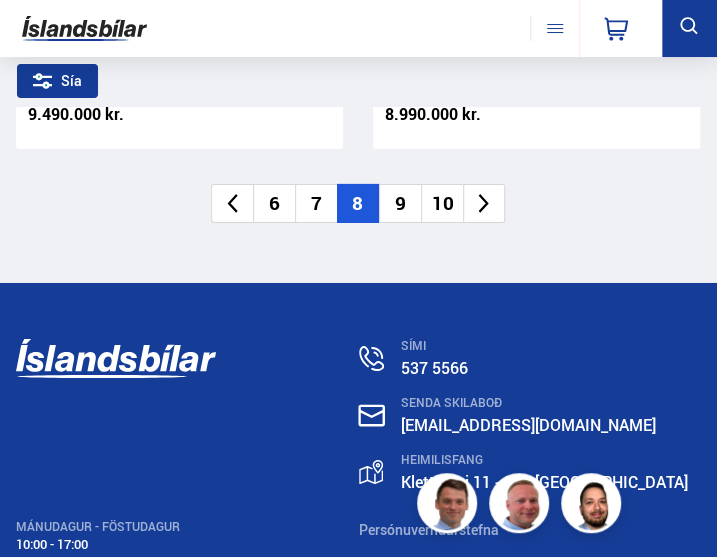 click on "9" at bounding box center [400, 203] 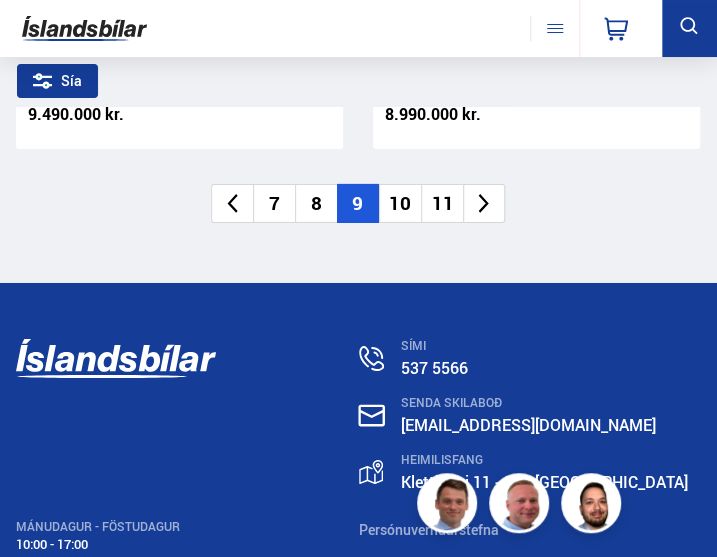 scroll, scrollTop: 3596, scrollLeft: 0, axis: vertical 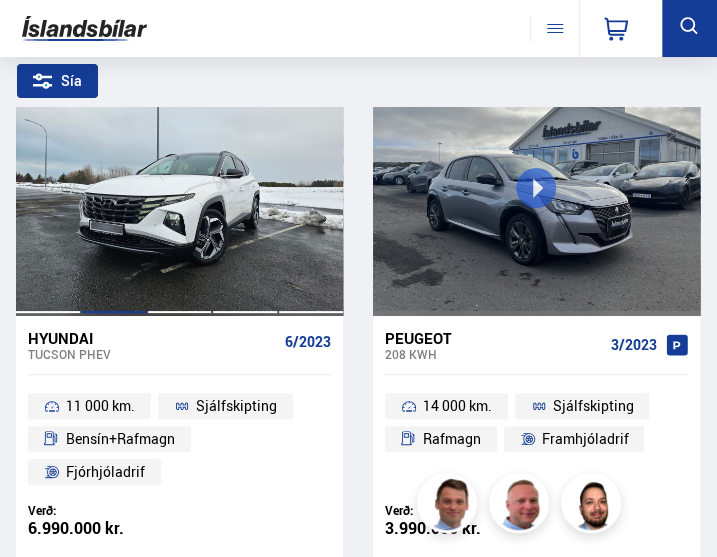 click at bounding box center (114, 188) 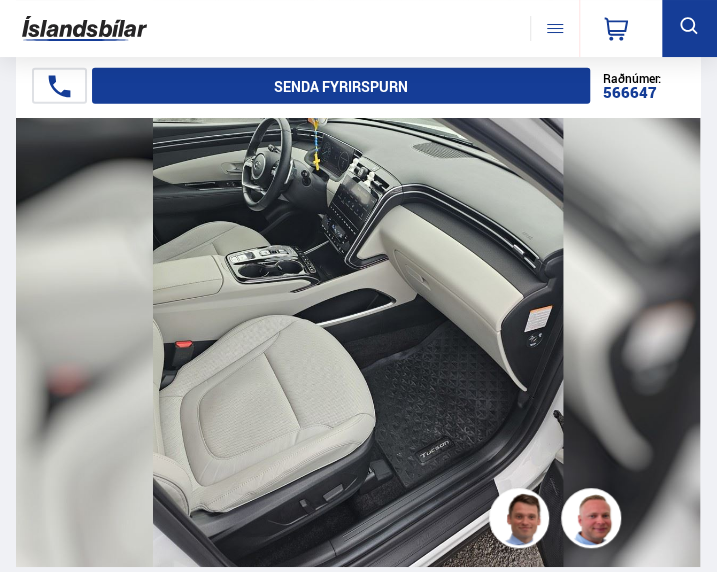 scroll, scrollTop: 10240, scrollLeft: 0, axis: vertical 